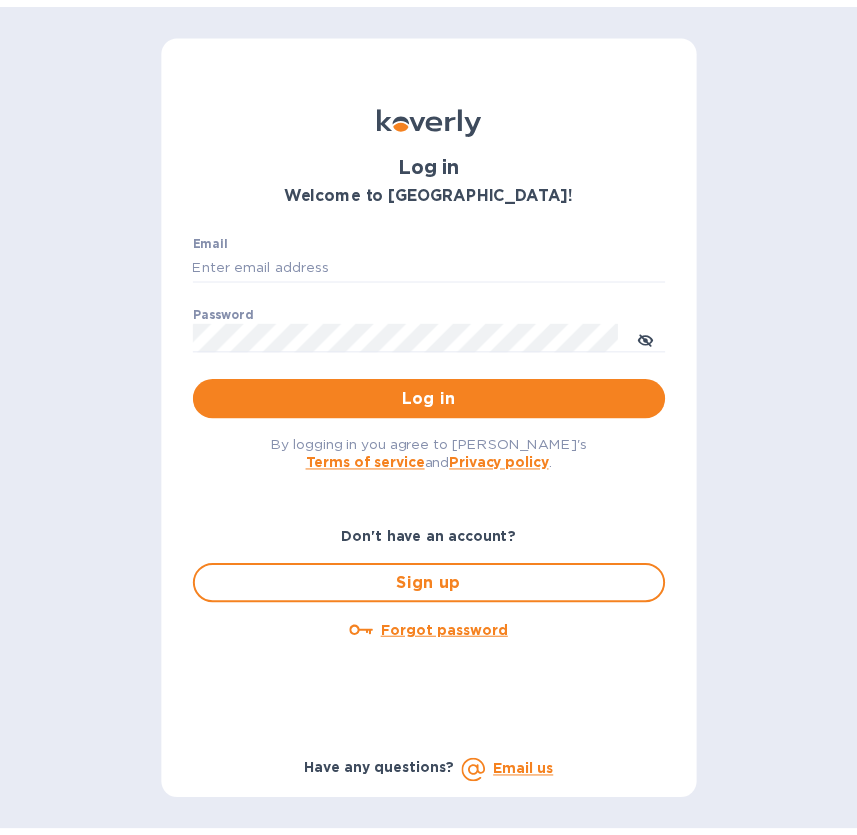 scroll, scrollTop: 0, scrollLeft: 0, axis: both 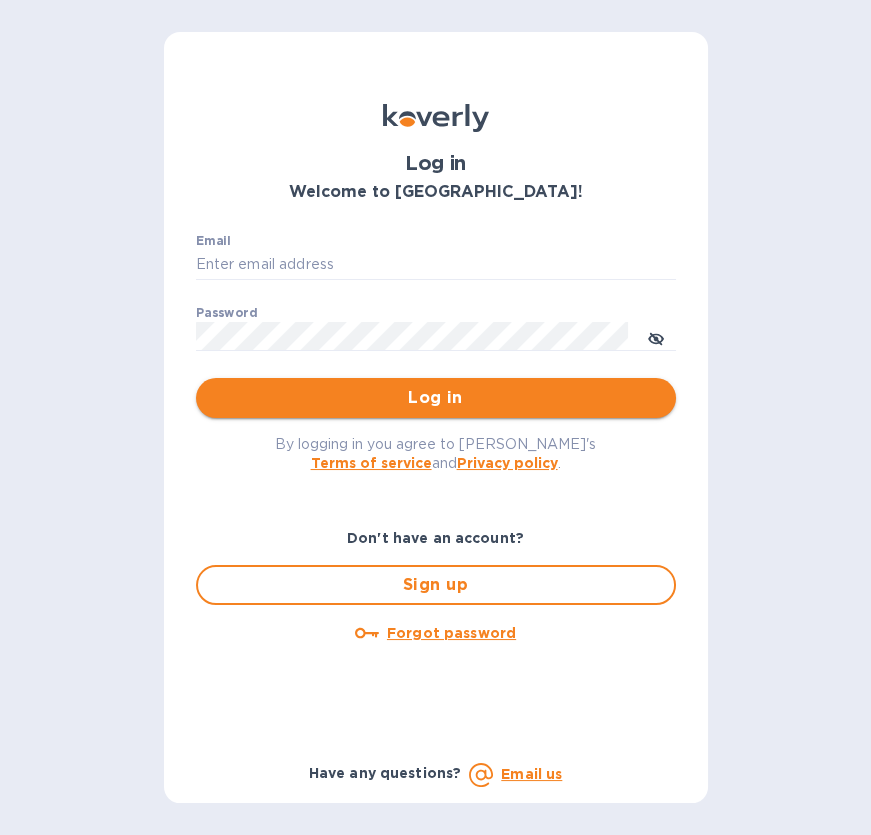 type on "rio@styleedit.com" 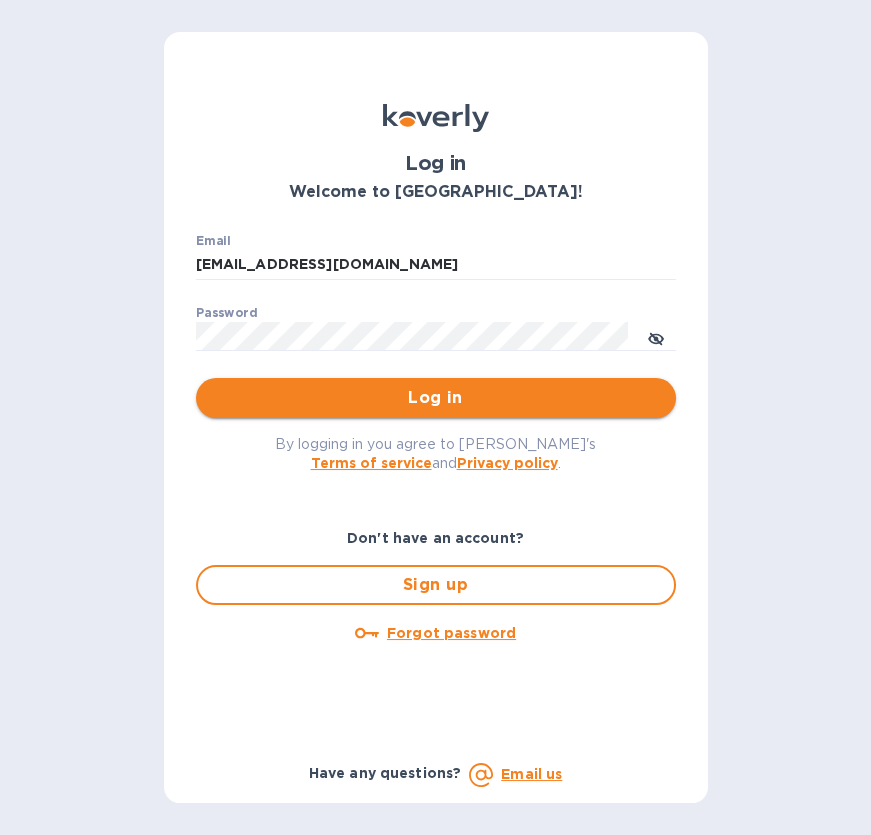 click on "Log in" at bounding box center (436, 398) 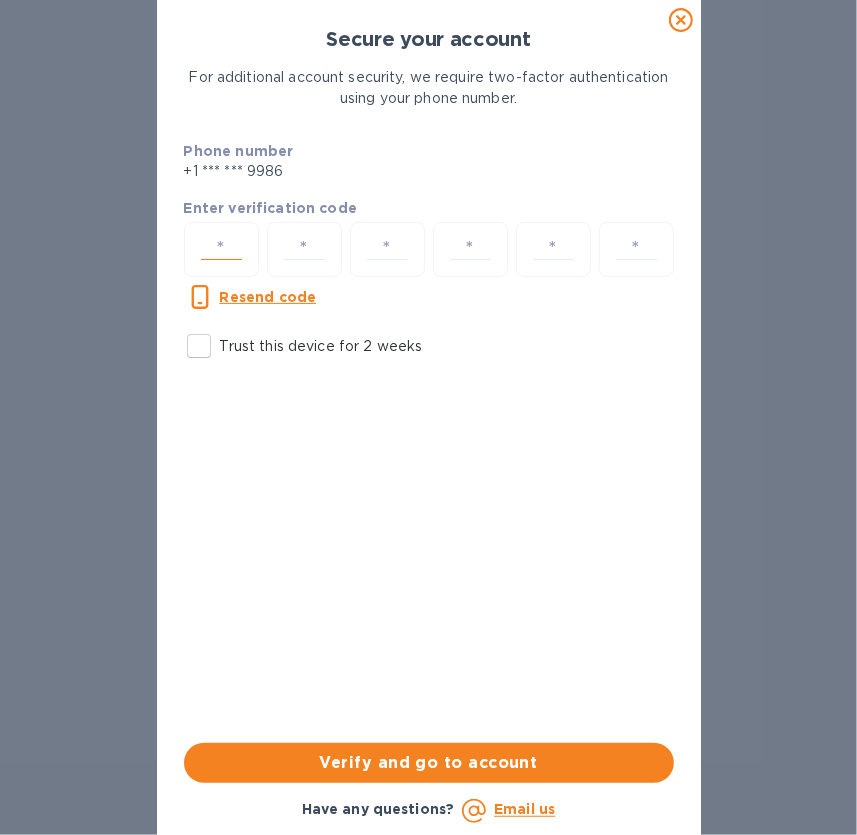 click at bounding box center (221, 249) 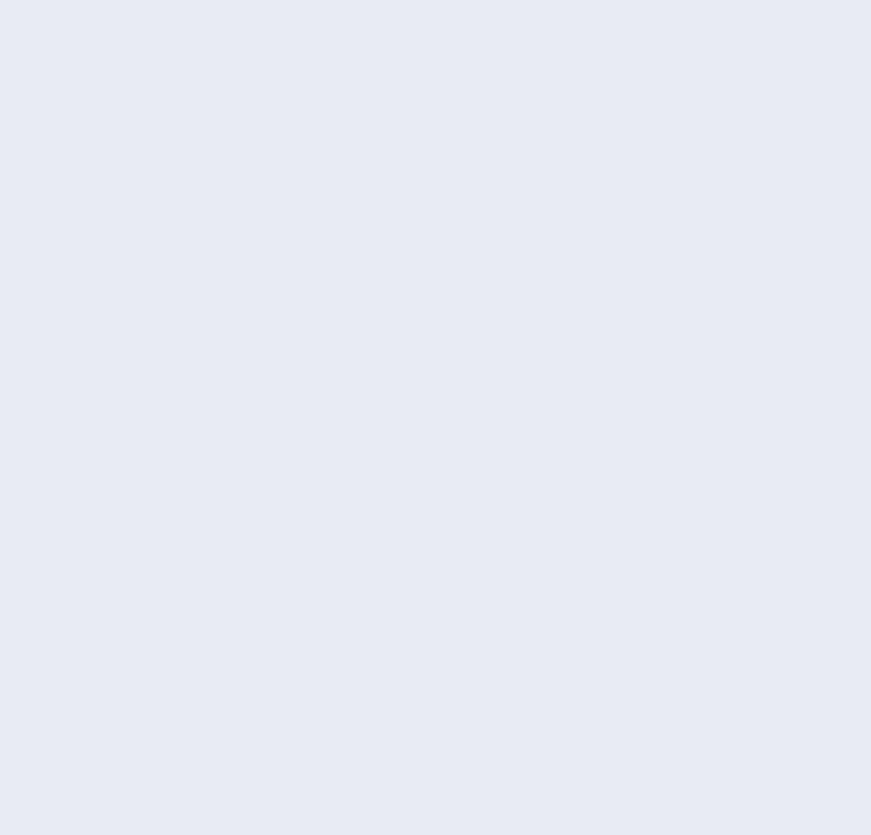 click on "SH Style edit Hair Account activation Contact us Rio Amper Settings Activate" at bounding box center (435, 417) 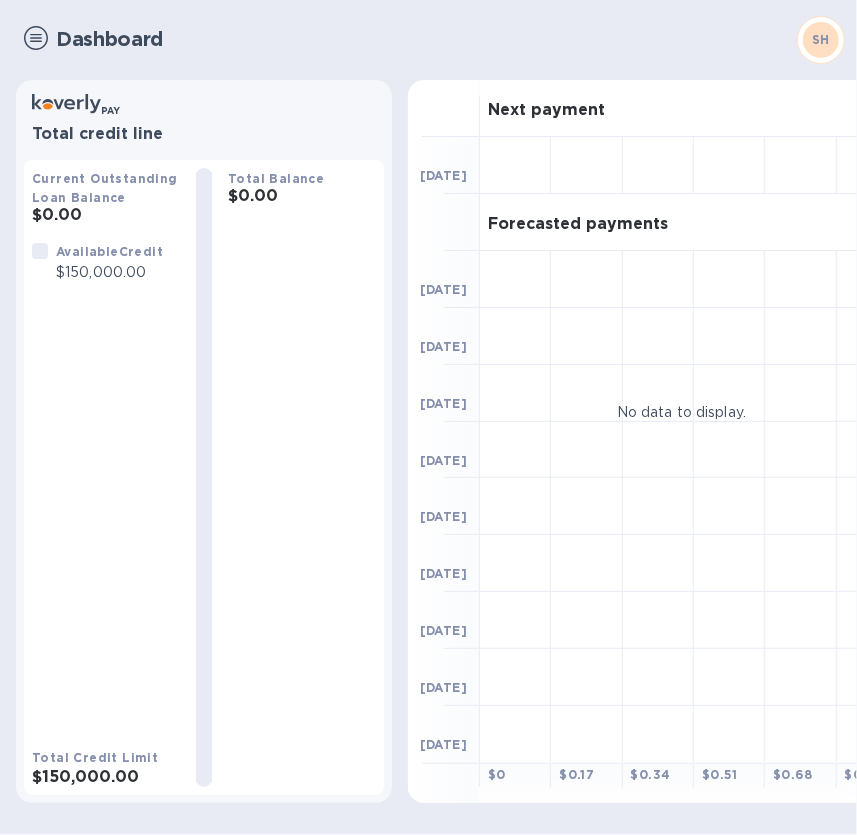 click at bounding box center (36, 38) 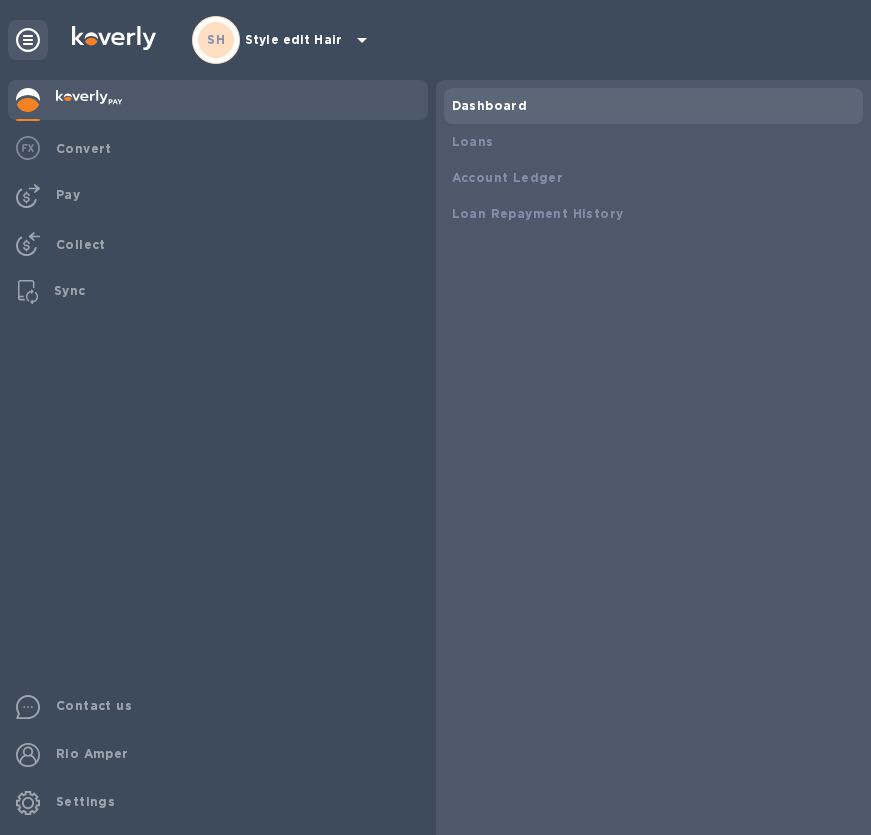 click on "SH Style edit Hair" at bounding box center [283, 40] 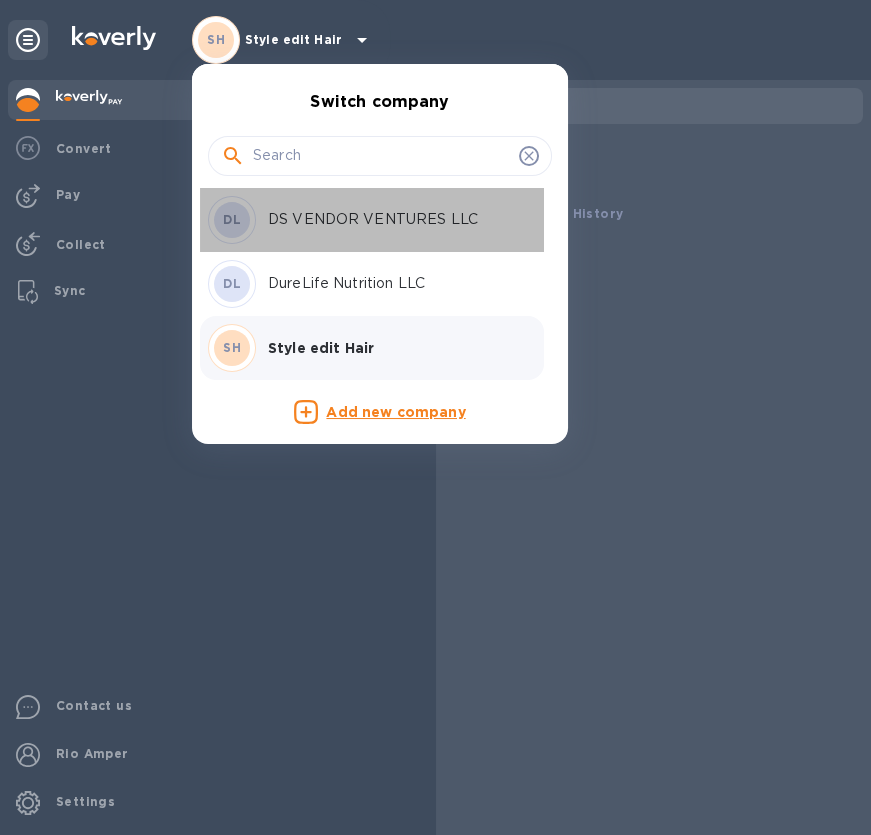 click on "DS VENDOR VENTURES LLC" at bounding box center (394, 219) 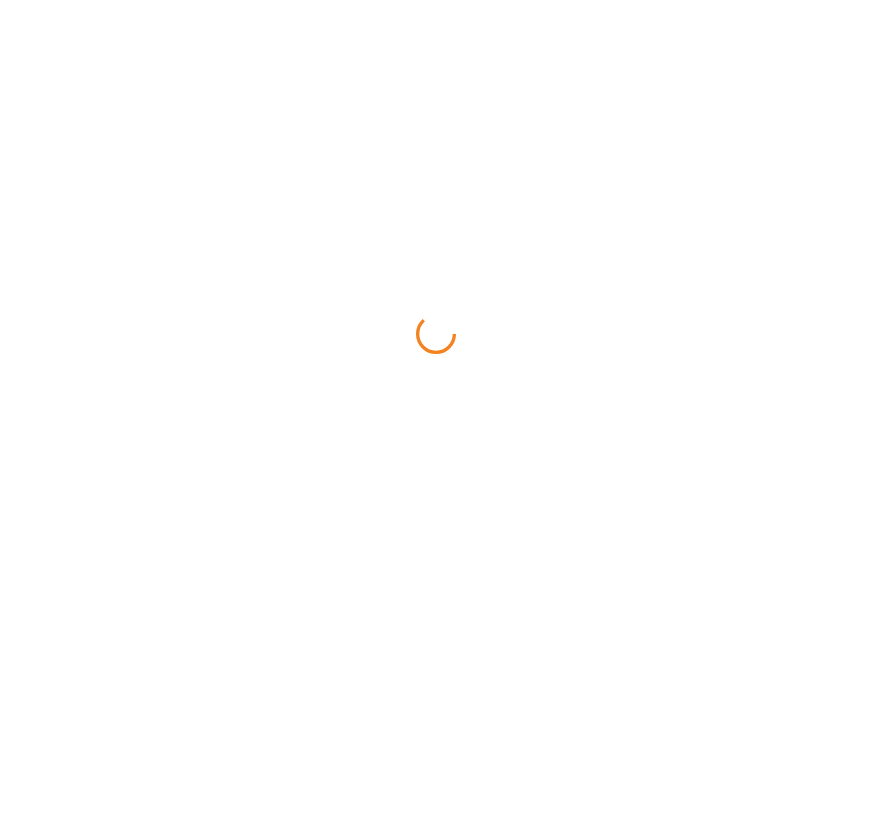 scroll, scrollTop: 0, scrollLeft: 0, axis: both 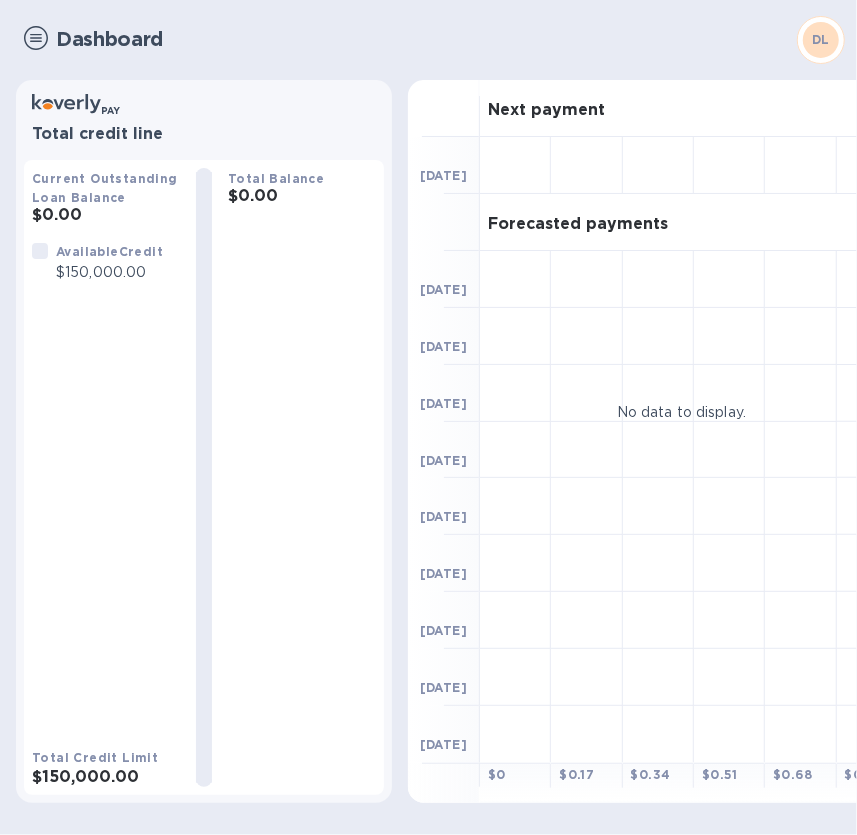 click at bounding box center (36, 38) 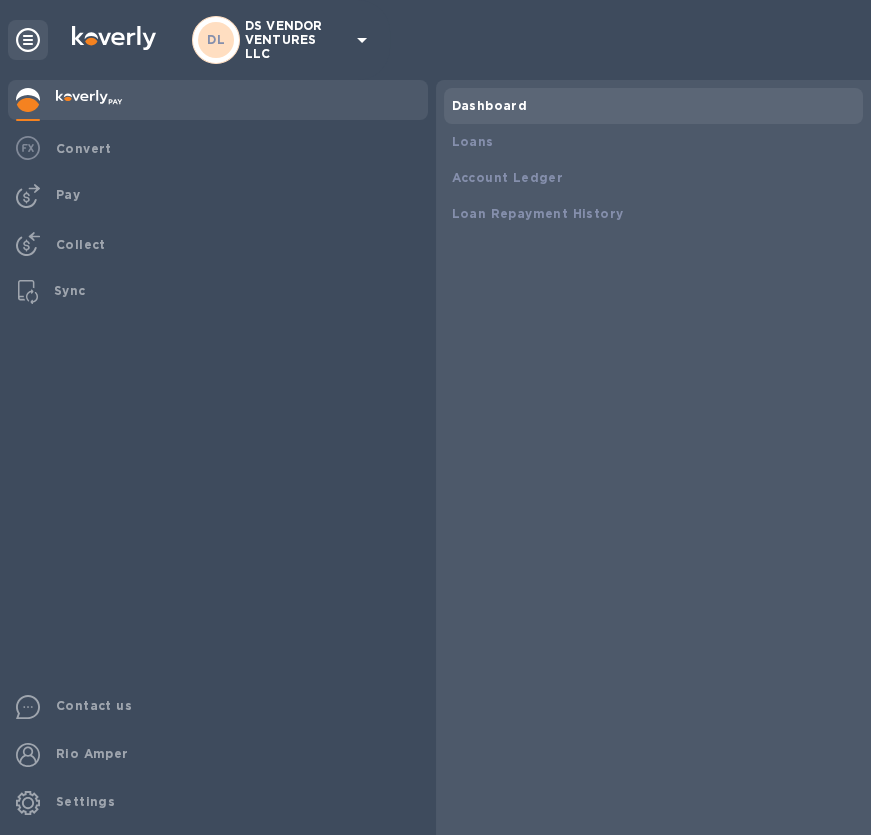 click on "DS VENDOR VENTURES LLC" at bounding box center (295, 40) 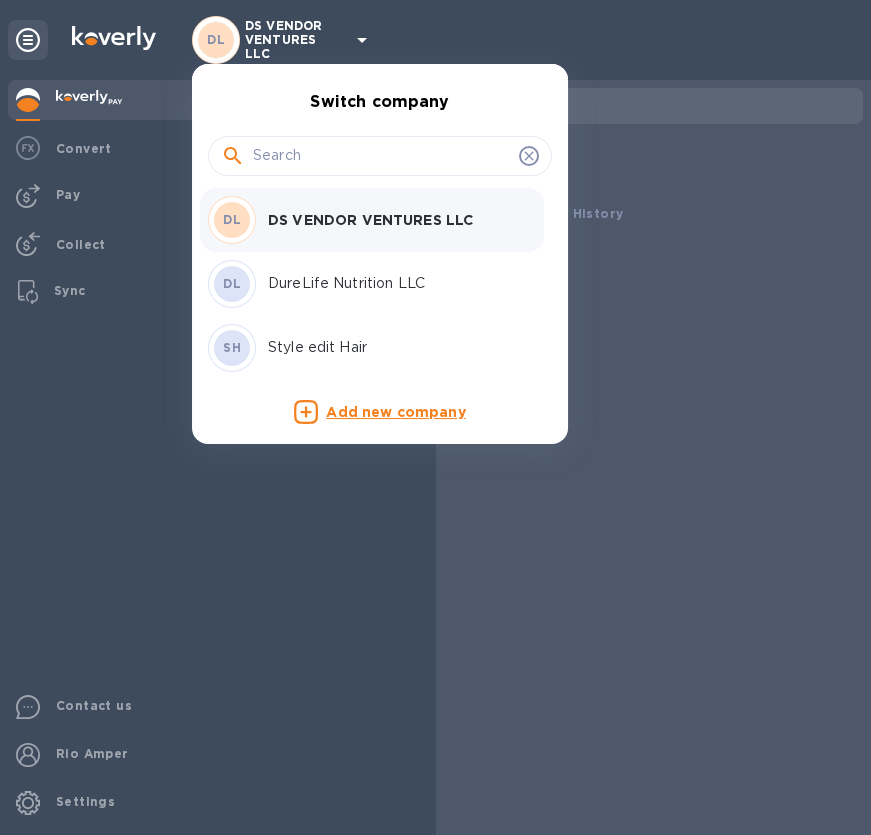 click on "DL DureLife Nutrition LLC" at bounding box center (364, 284) 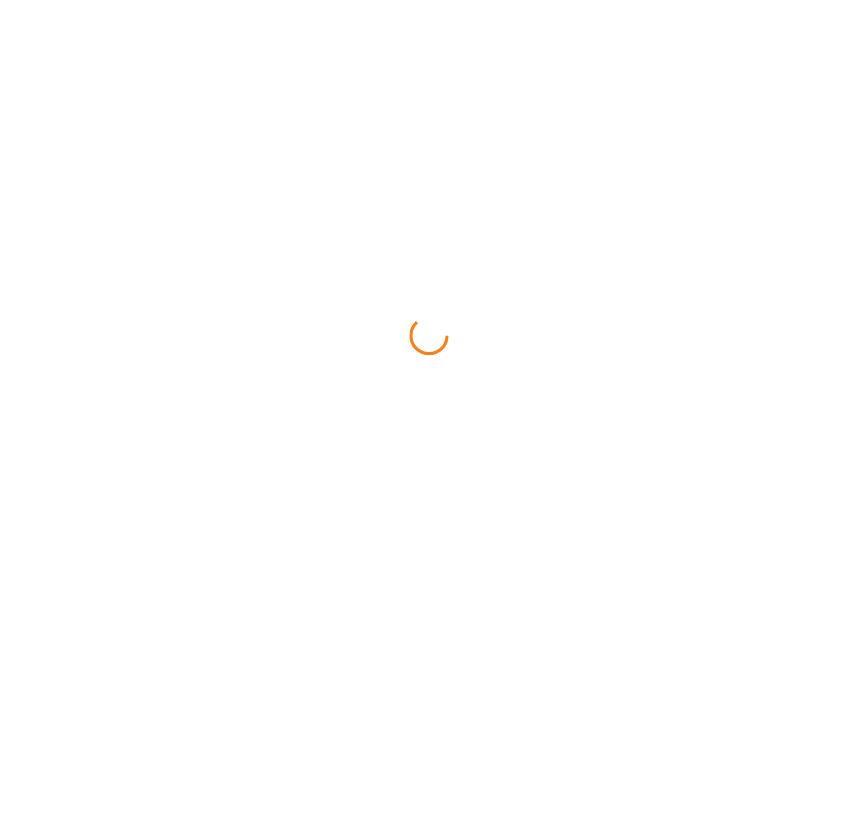 scroll, scrollTop: 0, scrollLeft: 0, axis: both 